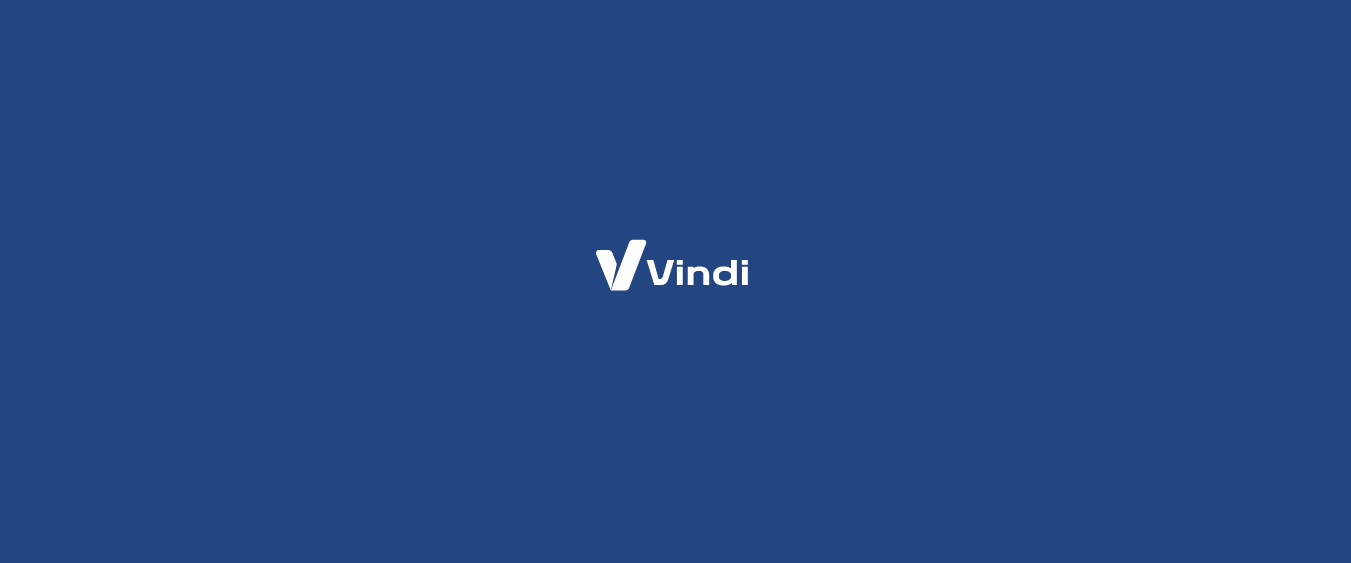scroll, scrollTop: 0, scrollLeft: 0, axis: both 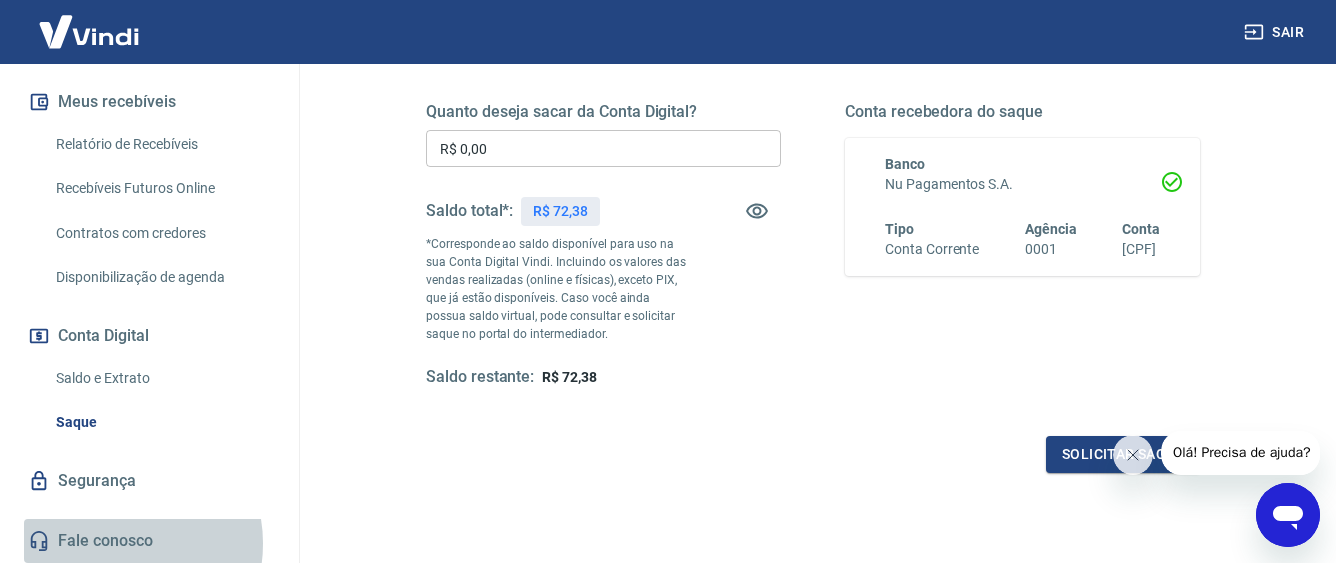 click on "Fale conosco" at bounding box center (149, 541) 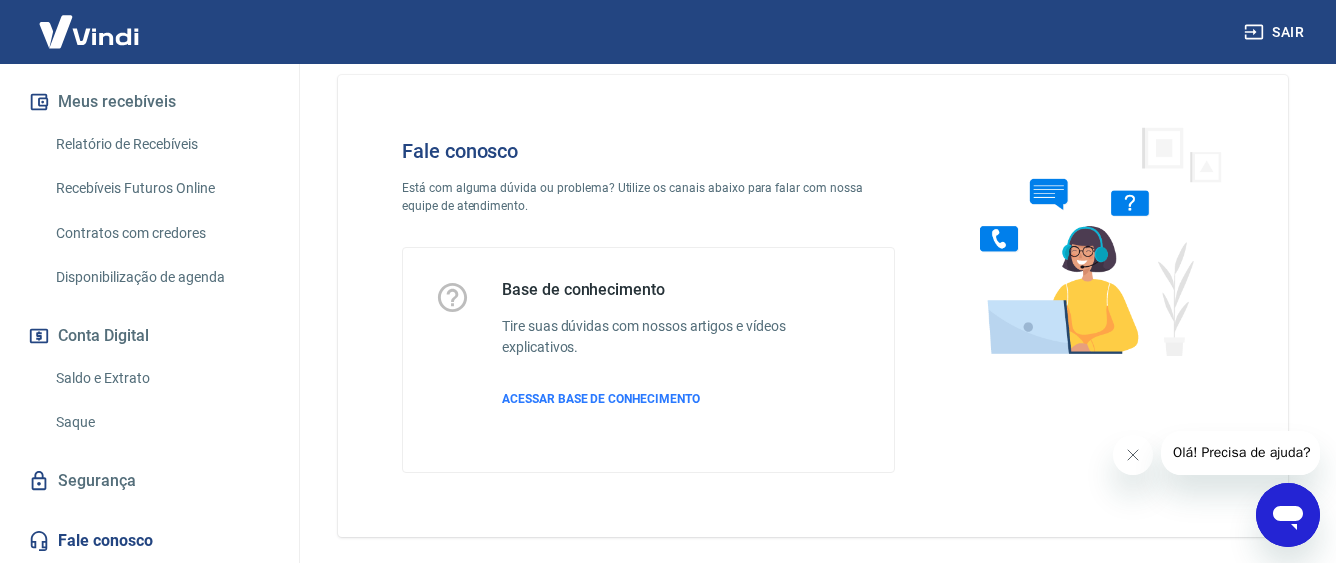 click on "Fale conosco" at bounding box center (149, 541) 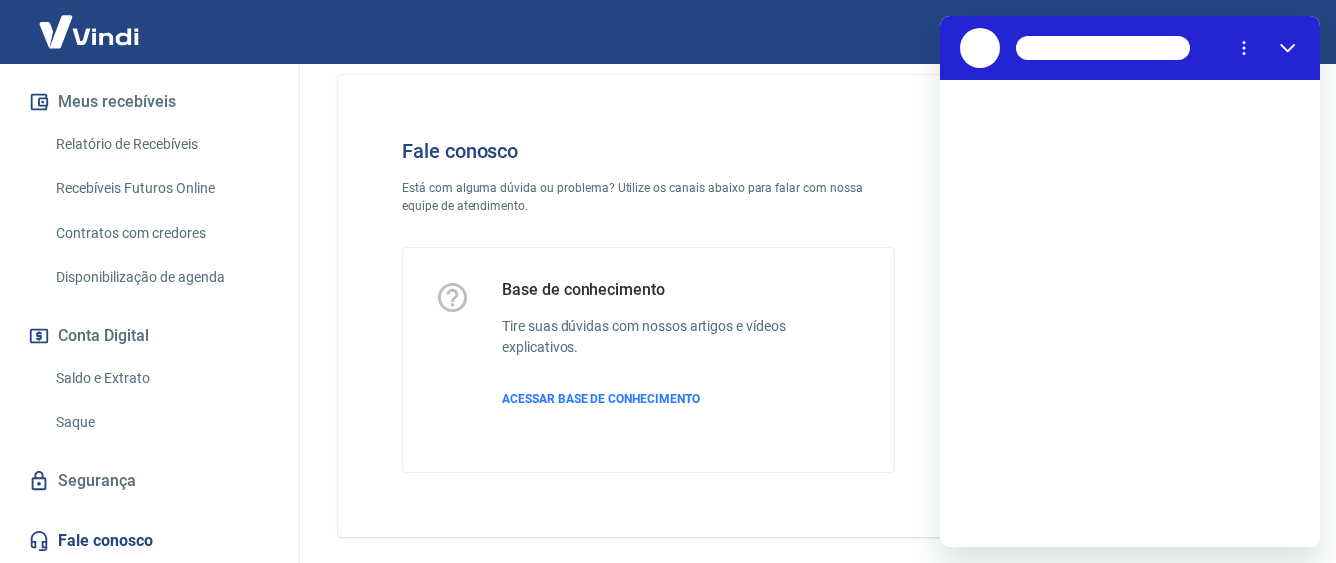 scroll, scrollTop: 0, scrollLeft: 0, axis: both 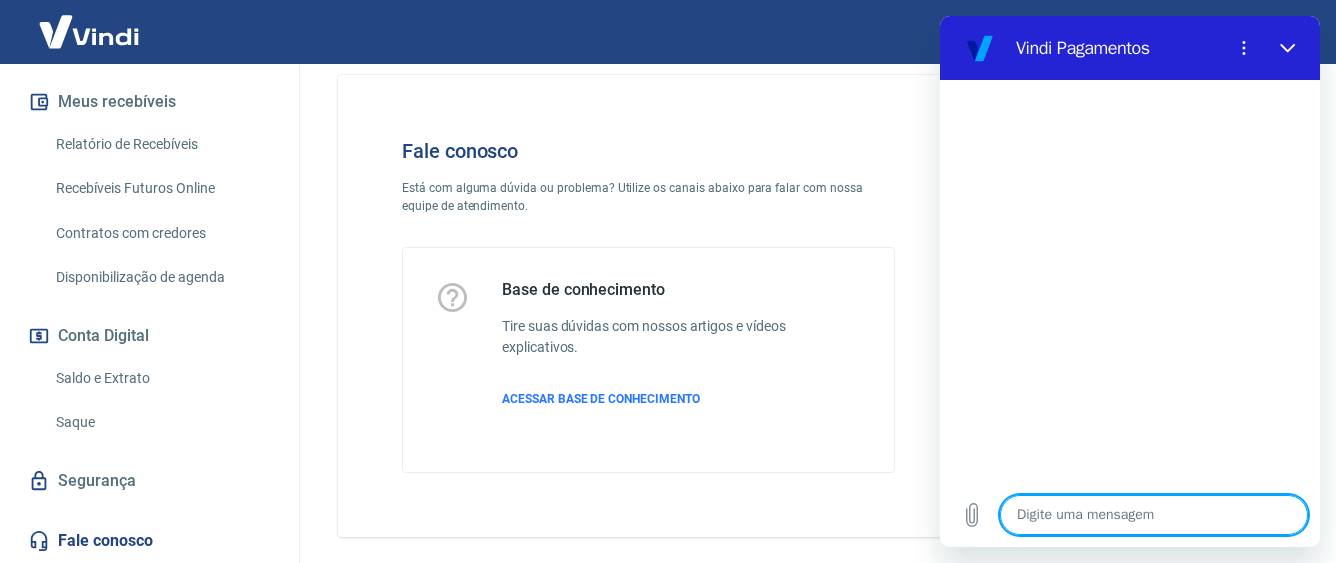 type on "O" 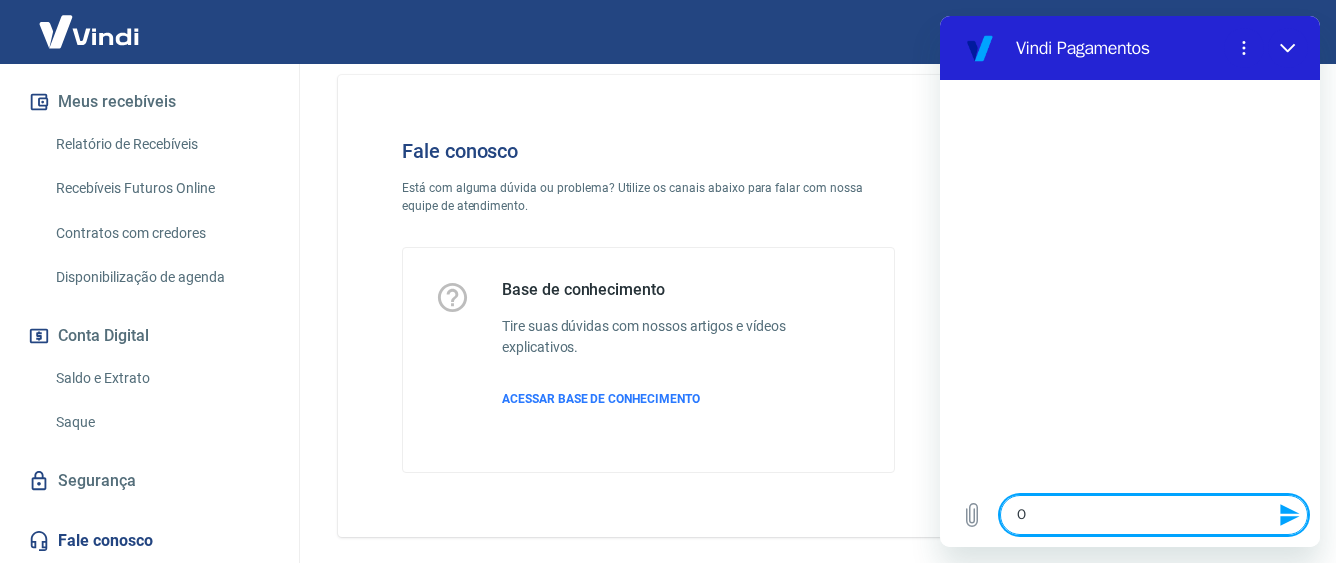 type on "Ol" 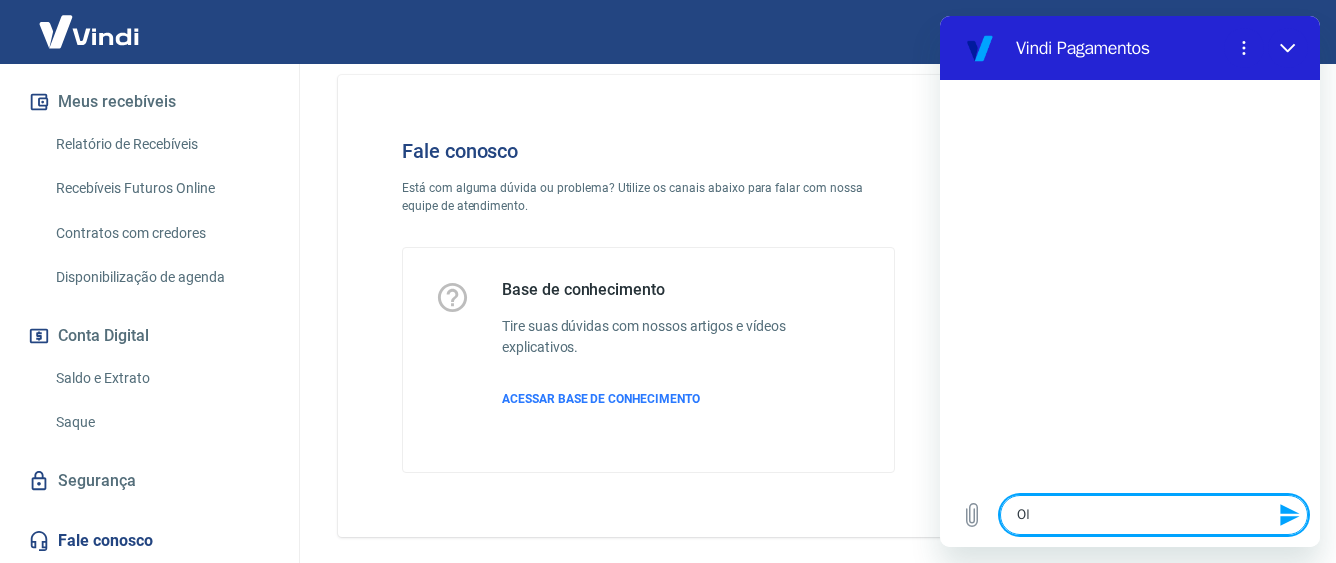 type on "Olá" 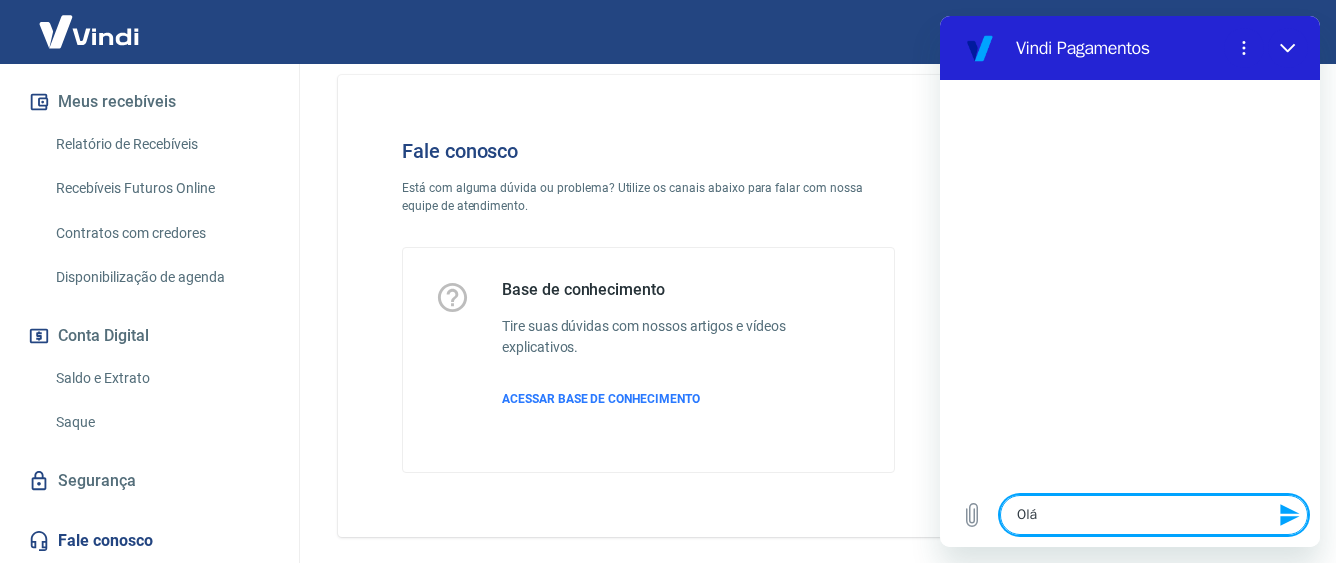 type on "Olá," 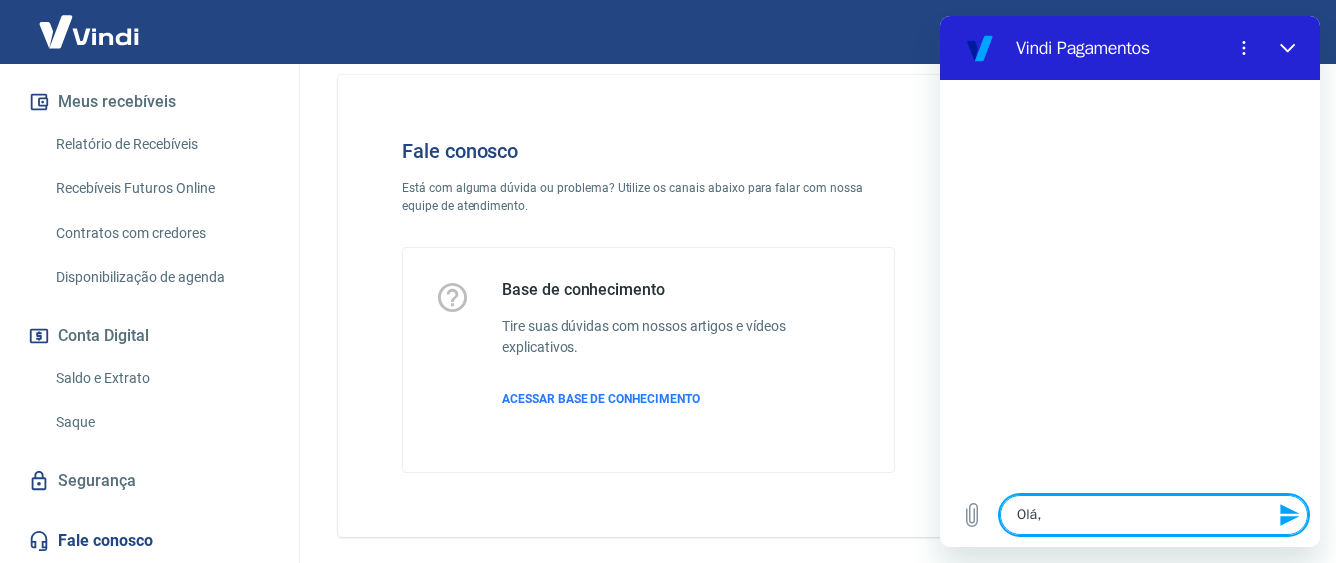 type on "Olá," 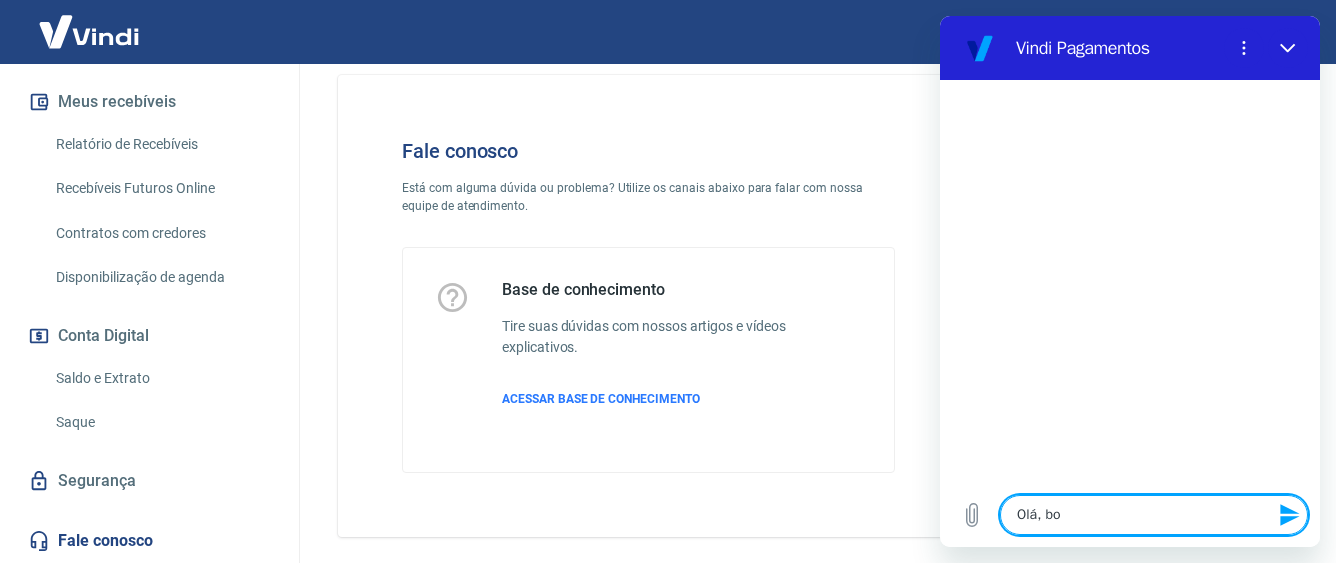 type on "Olá, bop" 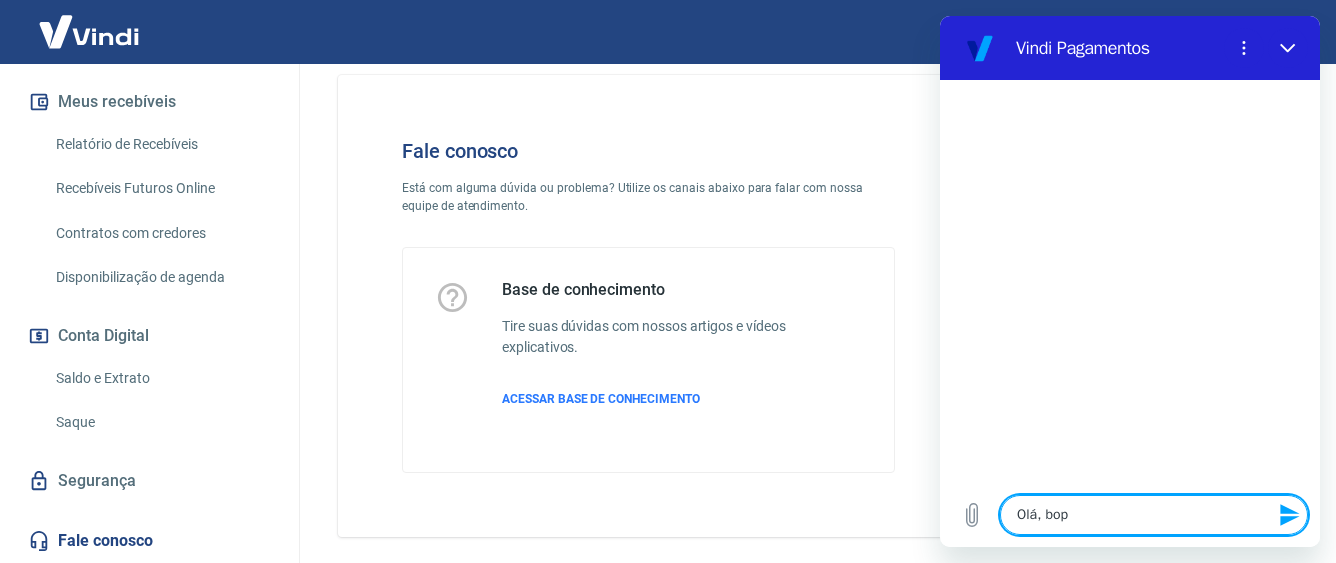 type on "Olá, bopa" 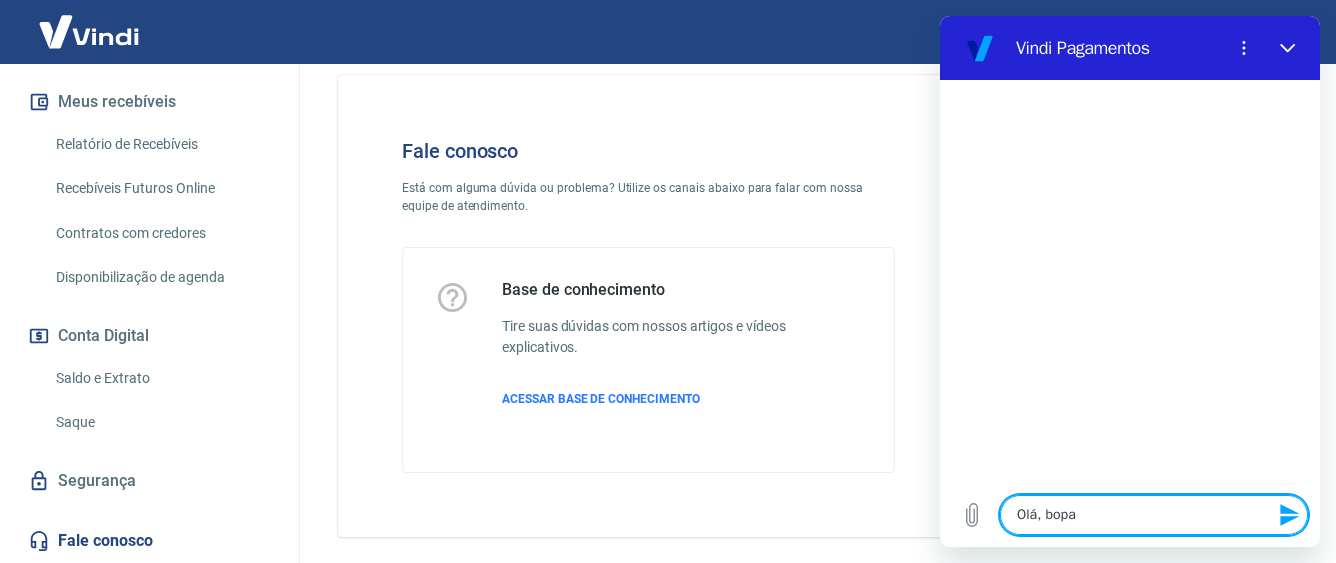 type on "Olá, bopa" 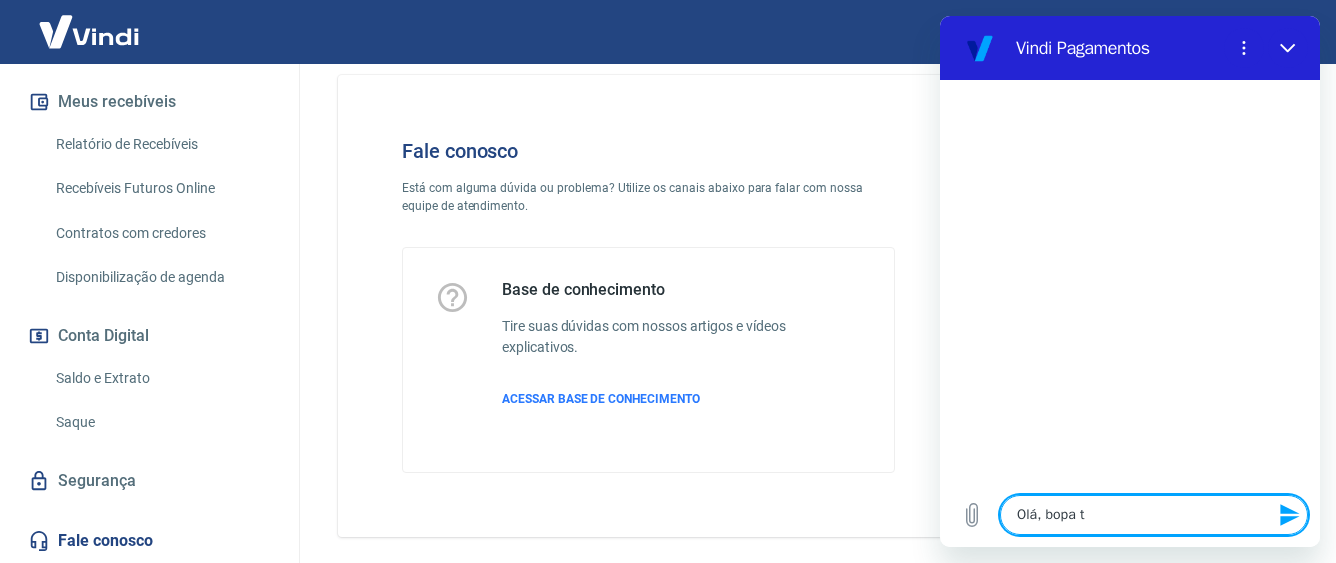 type on "Olá, bopa ta" 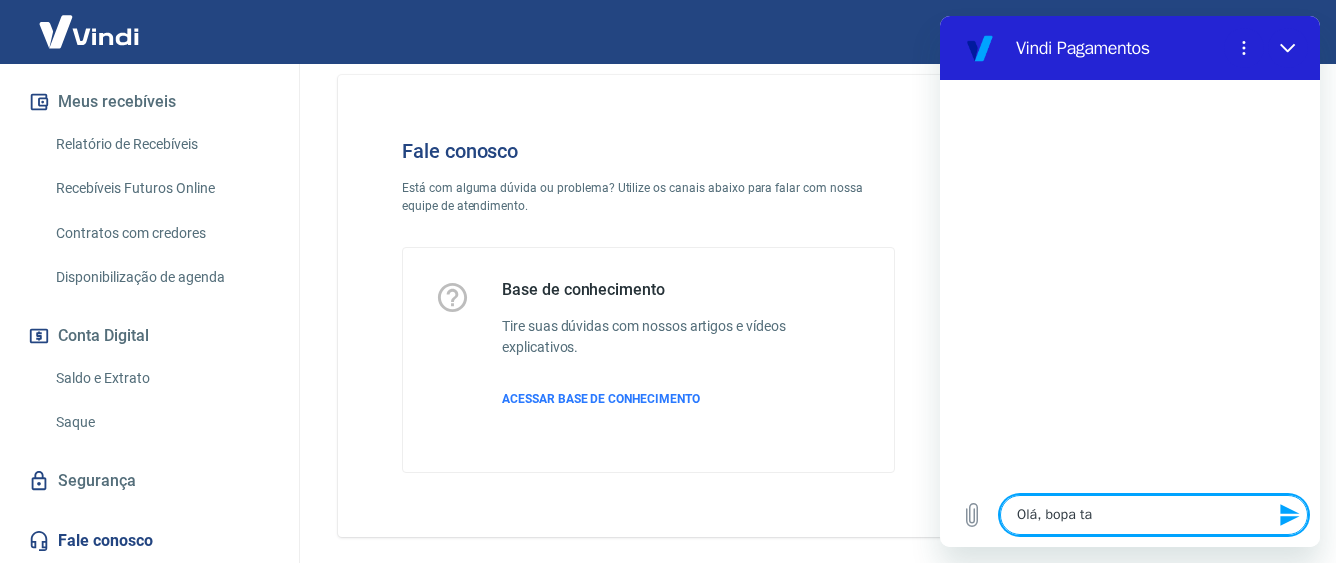 type on "Olá, bopa tar" 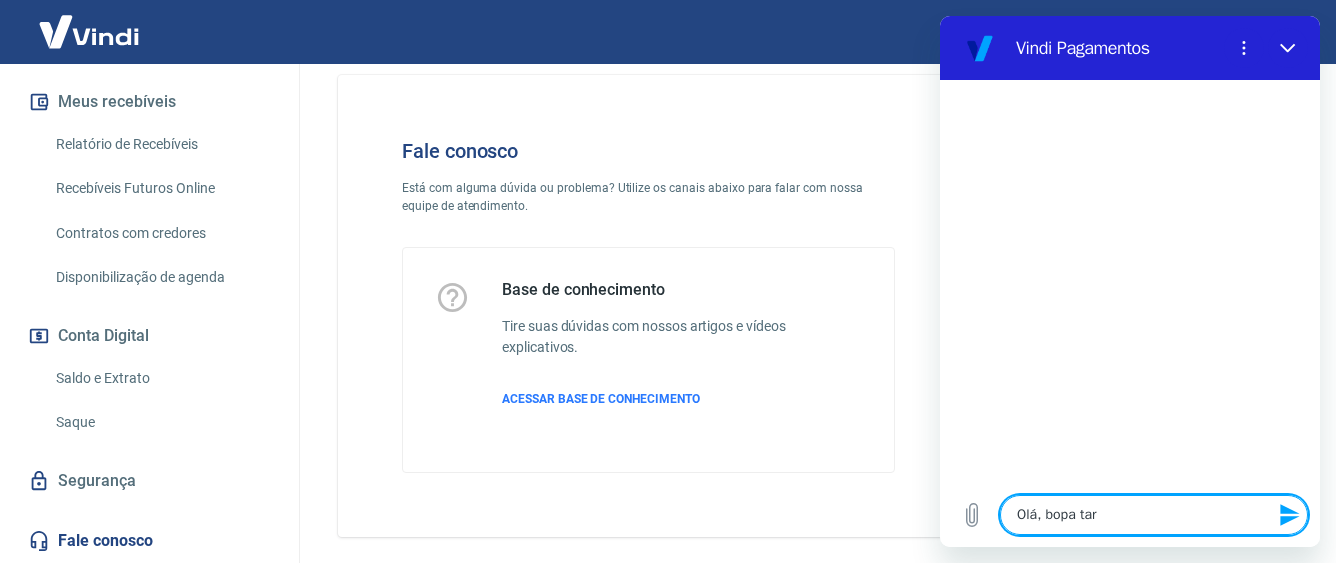 type on "Olá, bopa tard" 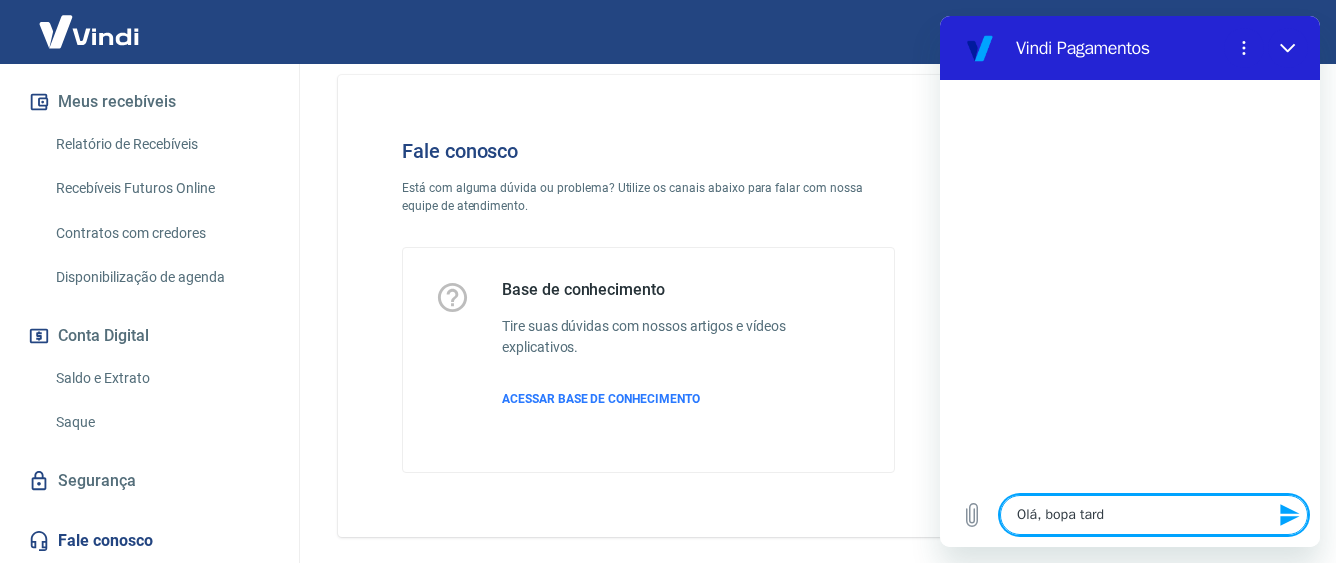 type on "Olá, bopa tarde" 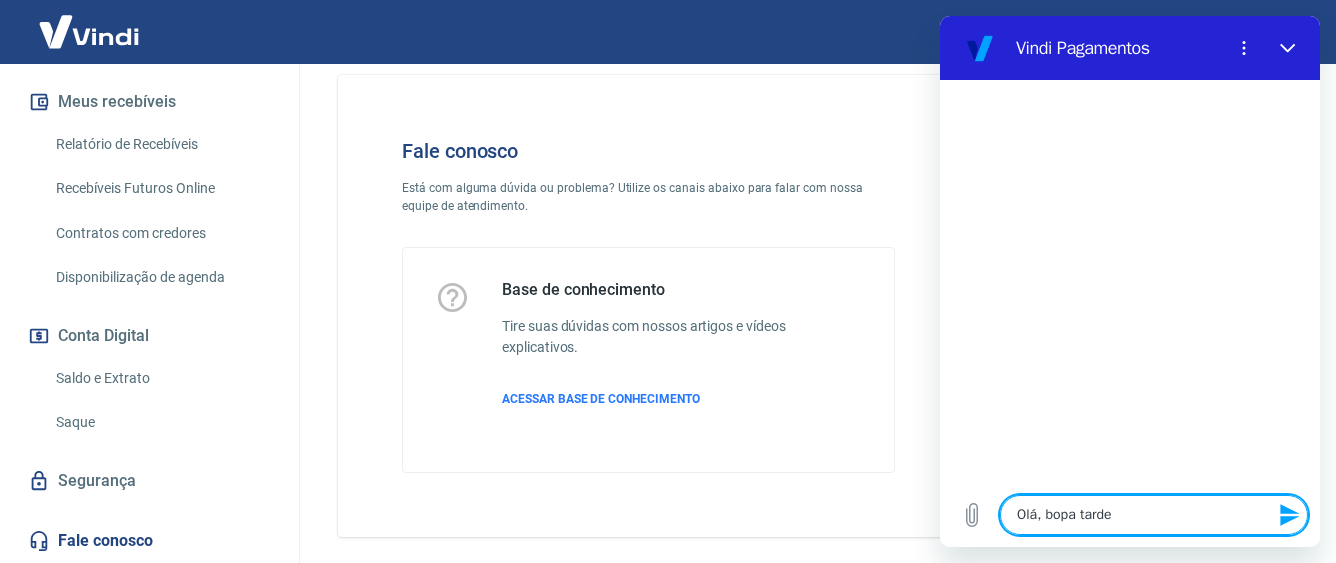 type 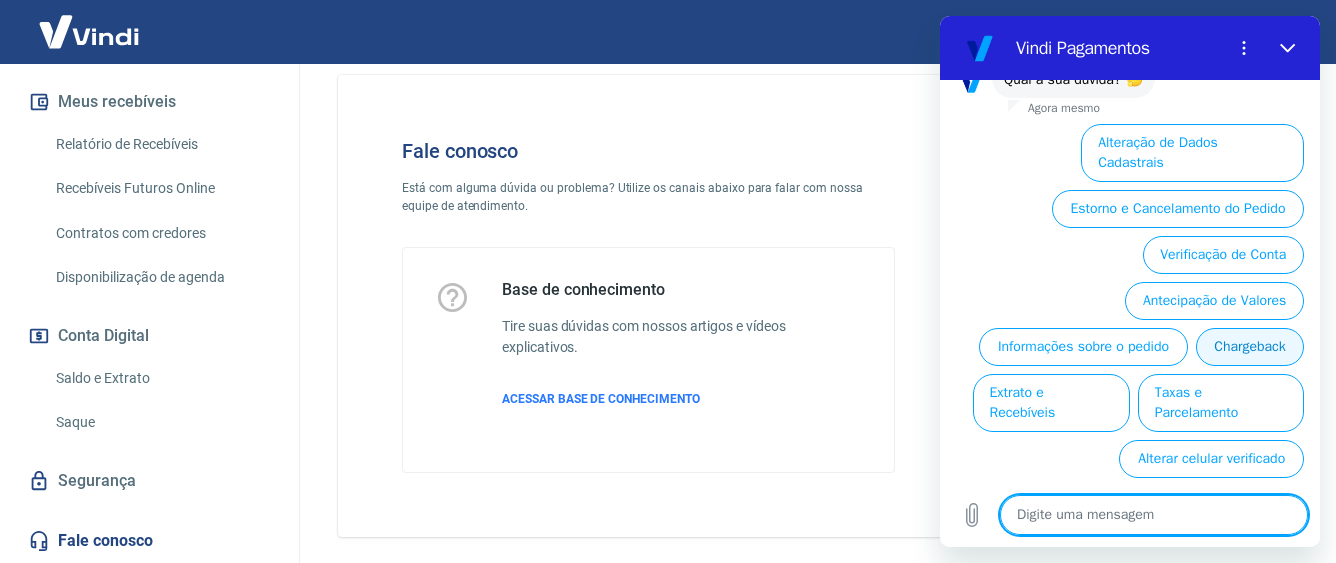 scroll, scrollTop: 0, scrollLeft: 0, axis: both 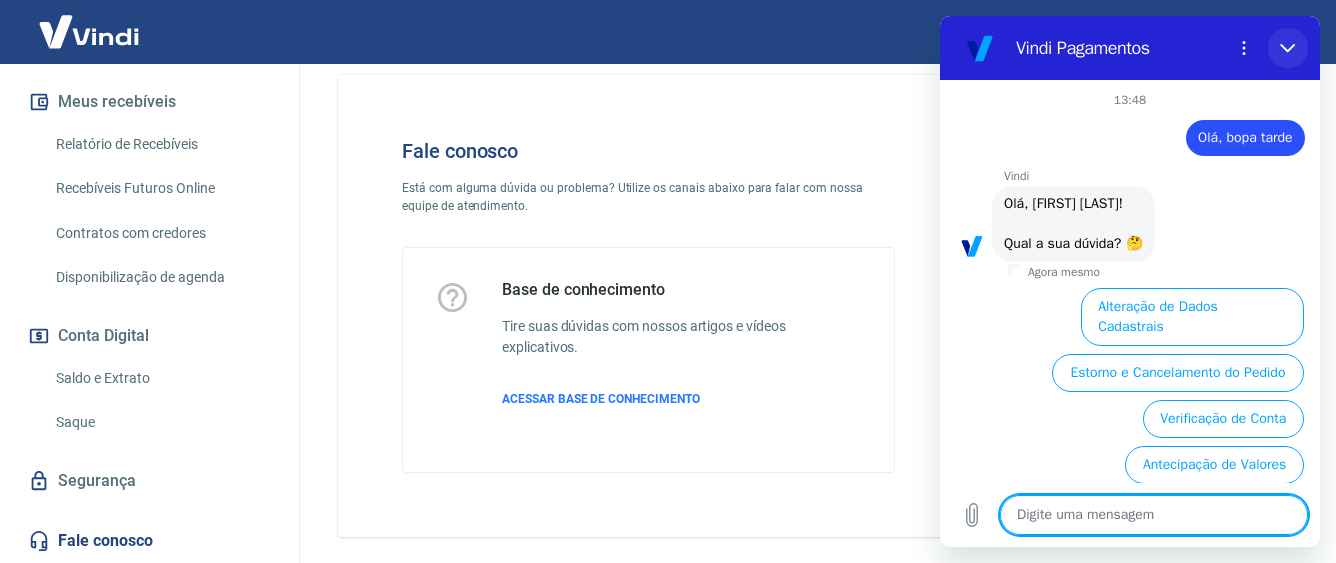 click at bounding box center [1288, 48] 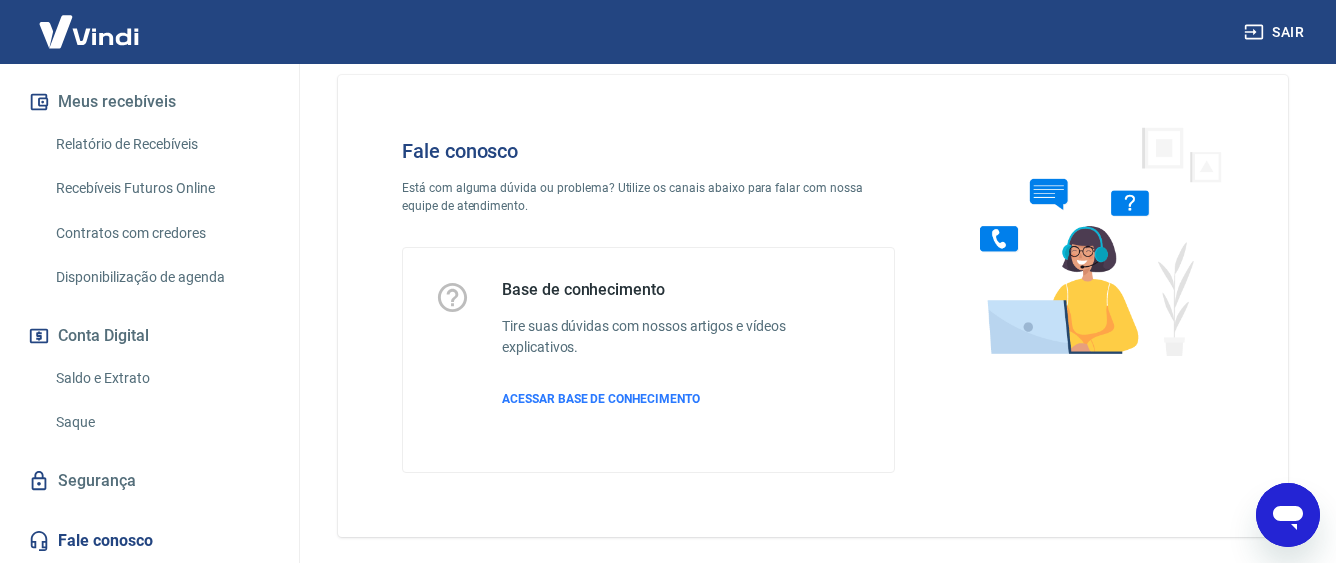 click on "Fale conosco" at bounding box center (149, 541) 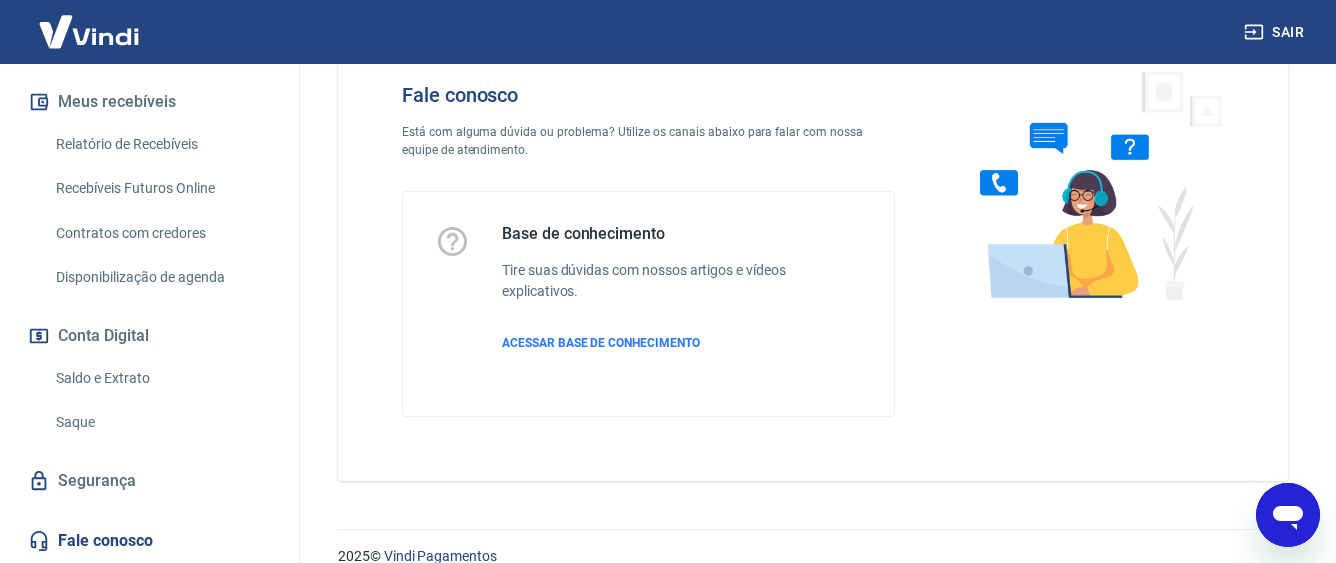 scroll, scrollTop: 113, scrollLeft: 0, axis: vertical 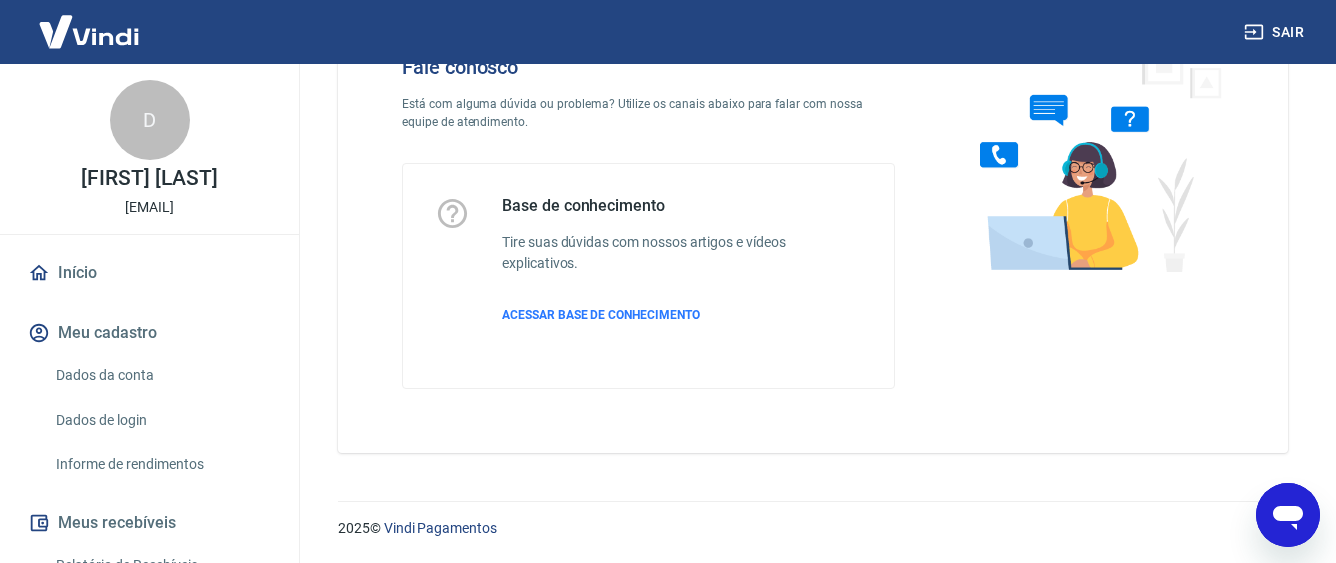 click on "Início" at bounding box center [149, 273] 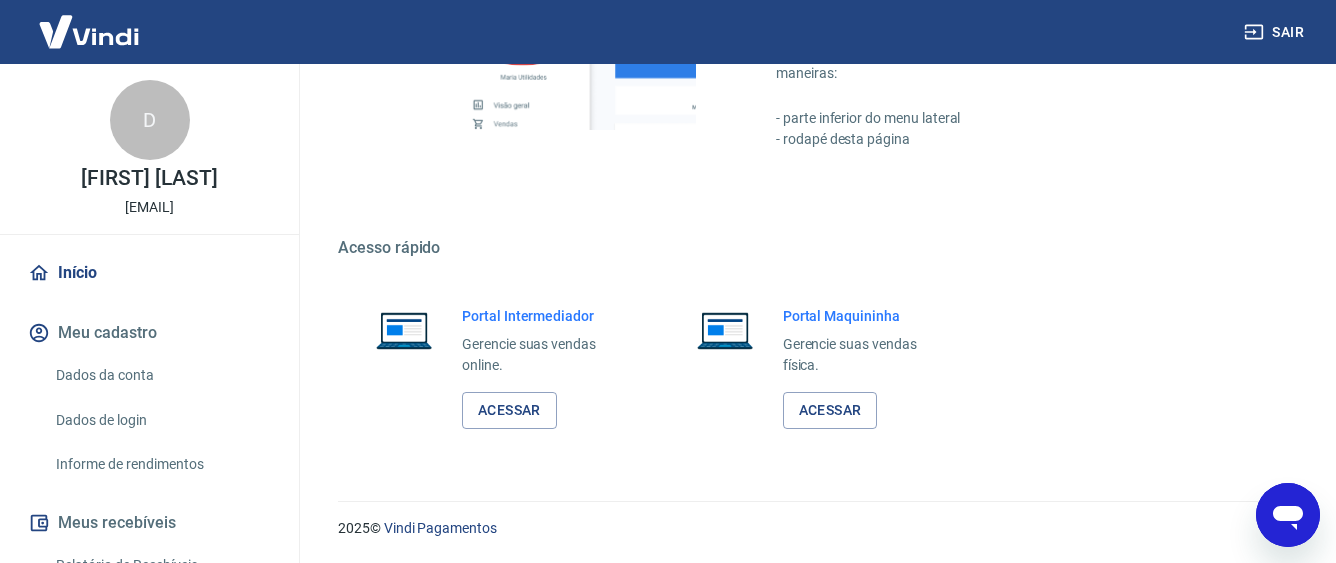 scroll, scrollTop: 1078, scrollLeft: 0, axis: vertical 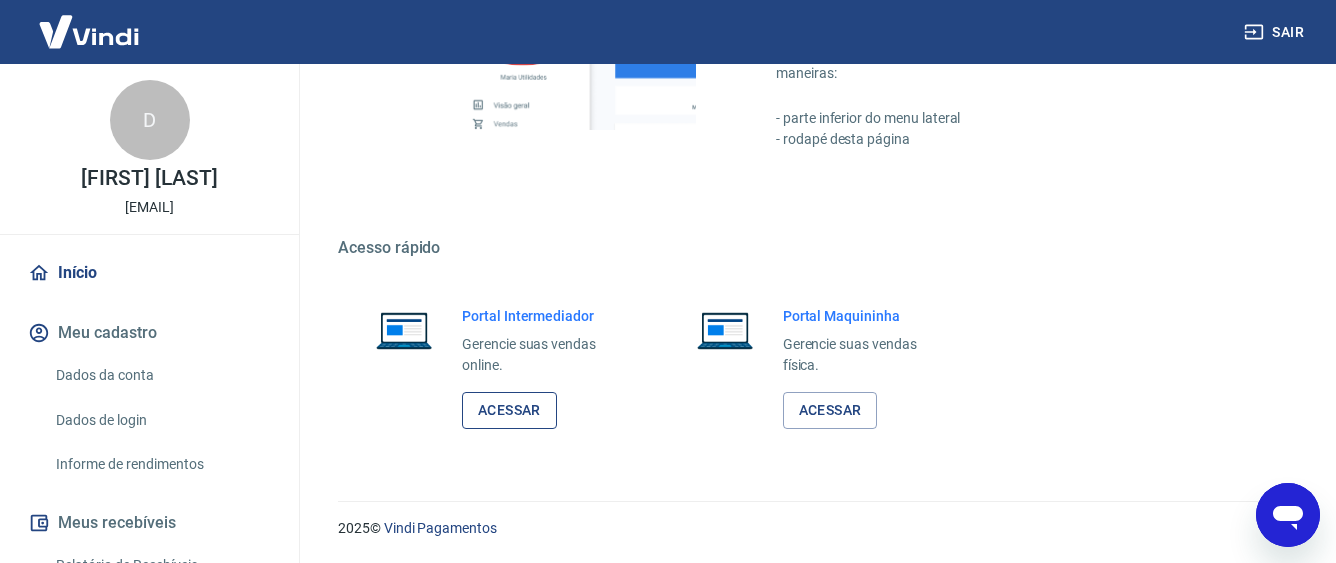 click on "Acessar" at bounding box center [509, 410] 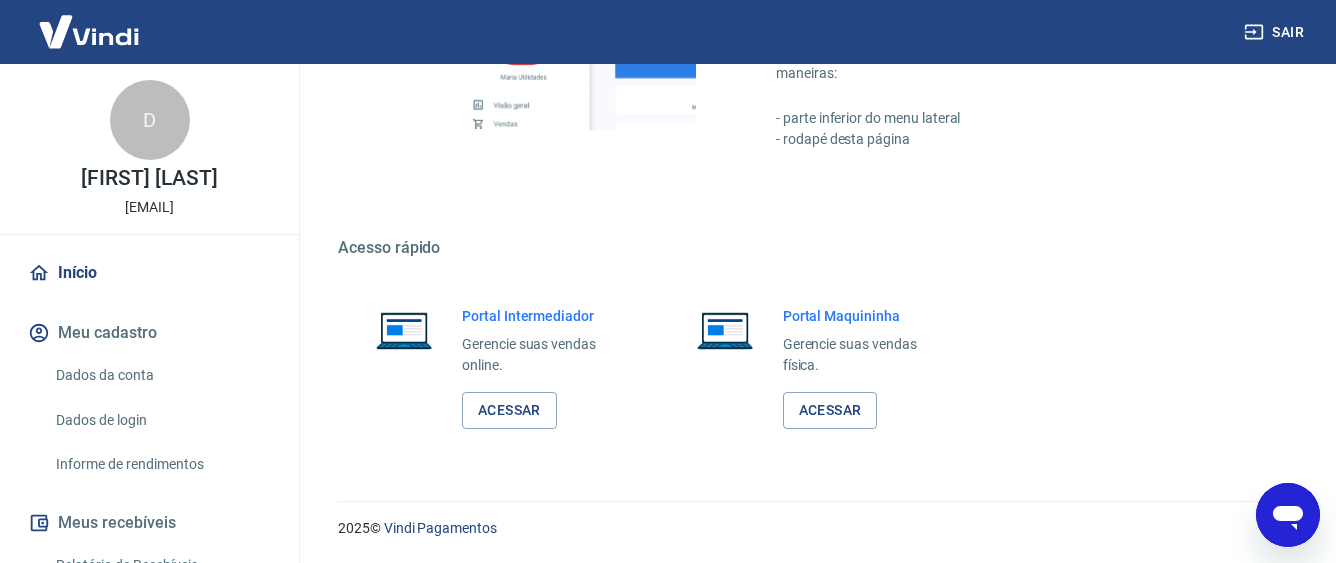 type on "x" 